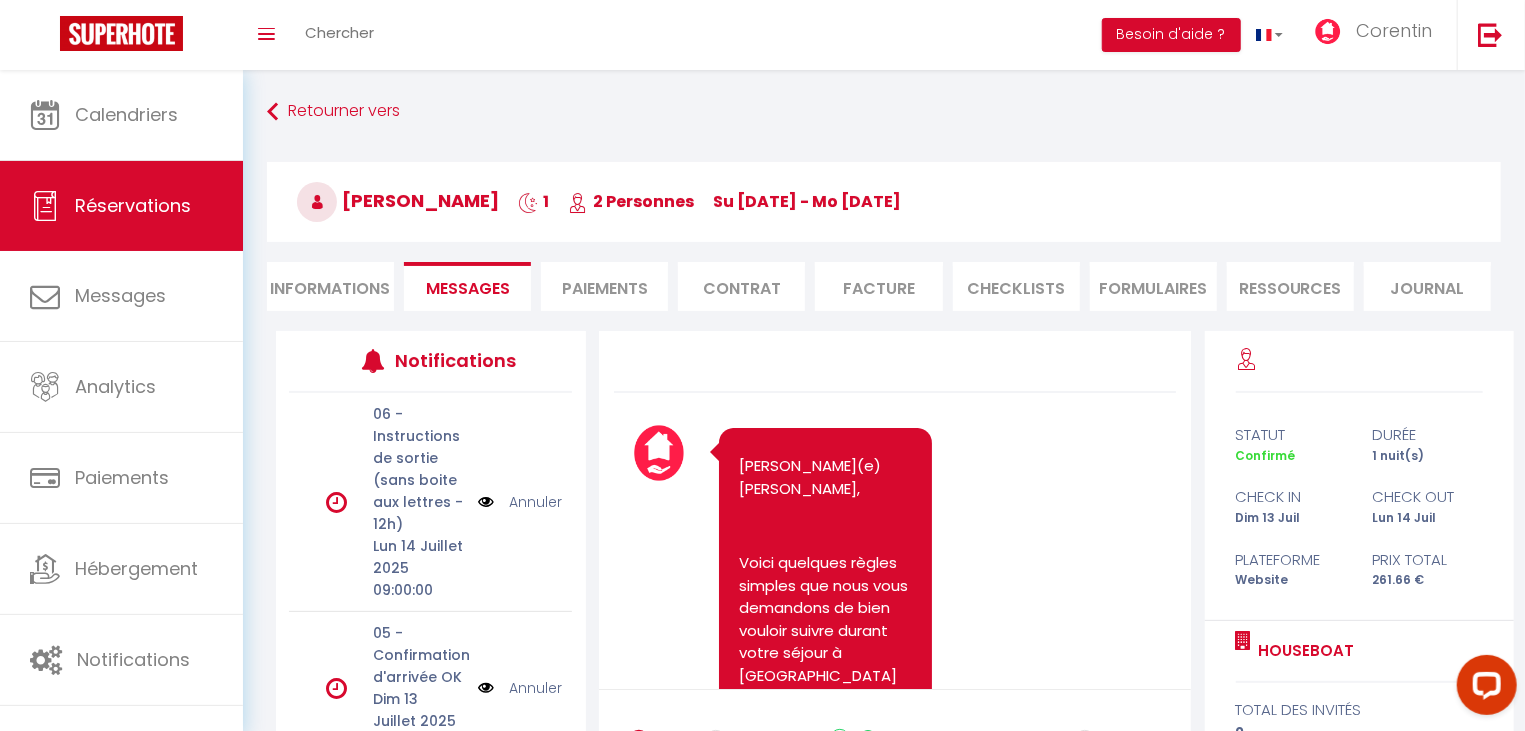 scroll, scrollTop: 0, scrollLeft: 0, axis: both 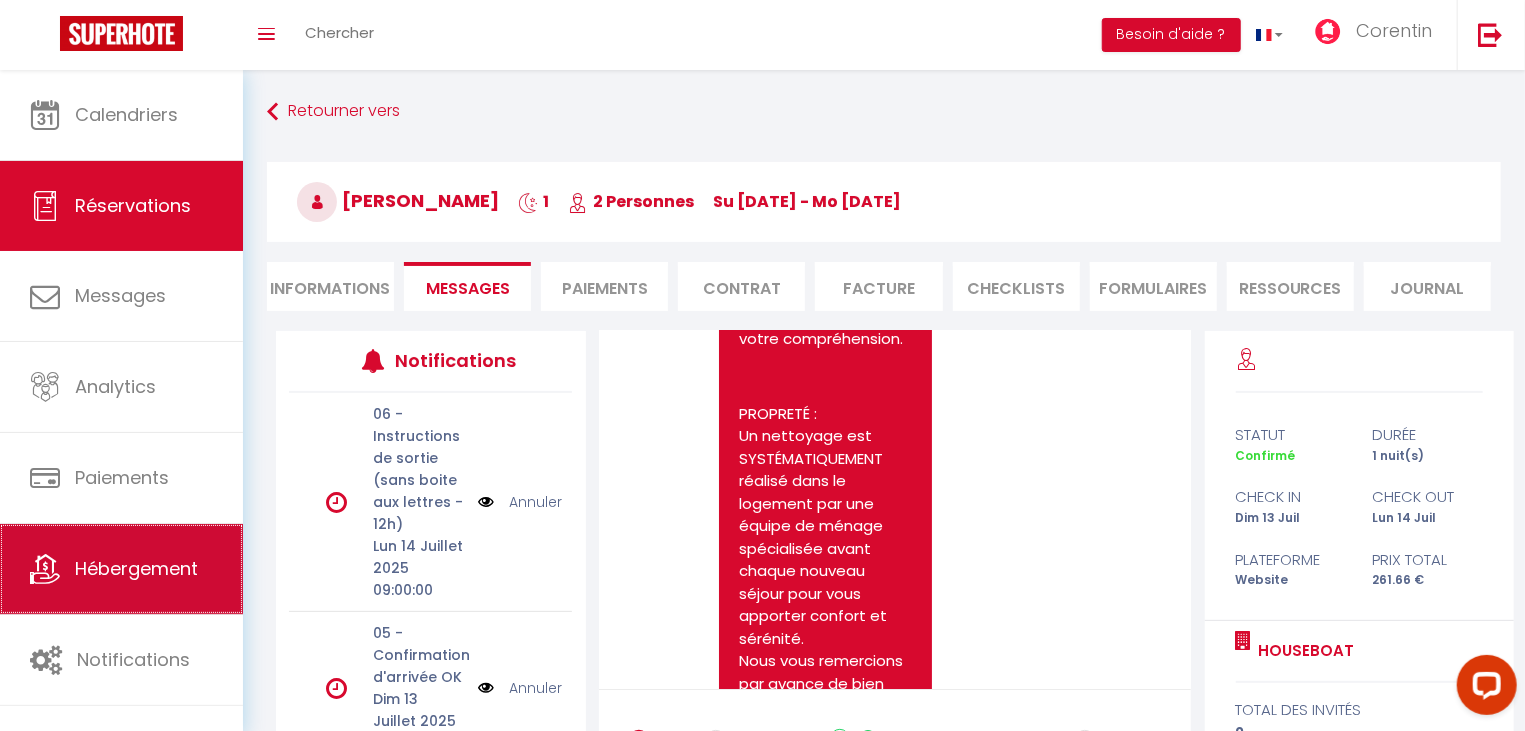 click on "Hébergement" at bounding box center (136, 568) 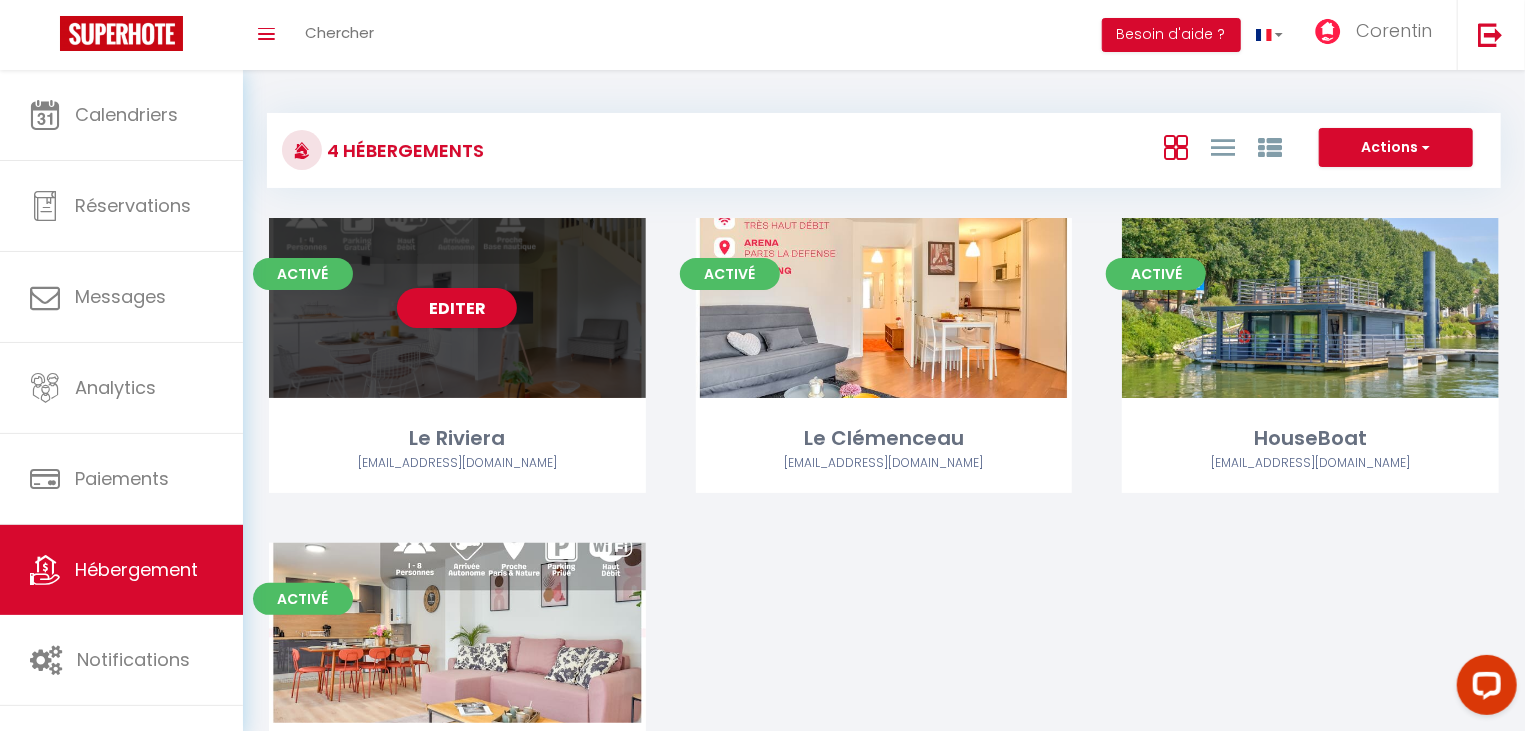 click on "[EMAIL_ADDRESS][DOMAIN_NAME]" at bounding box center (457, 463) 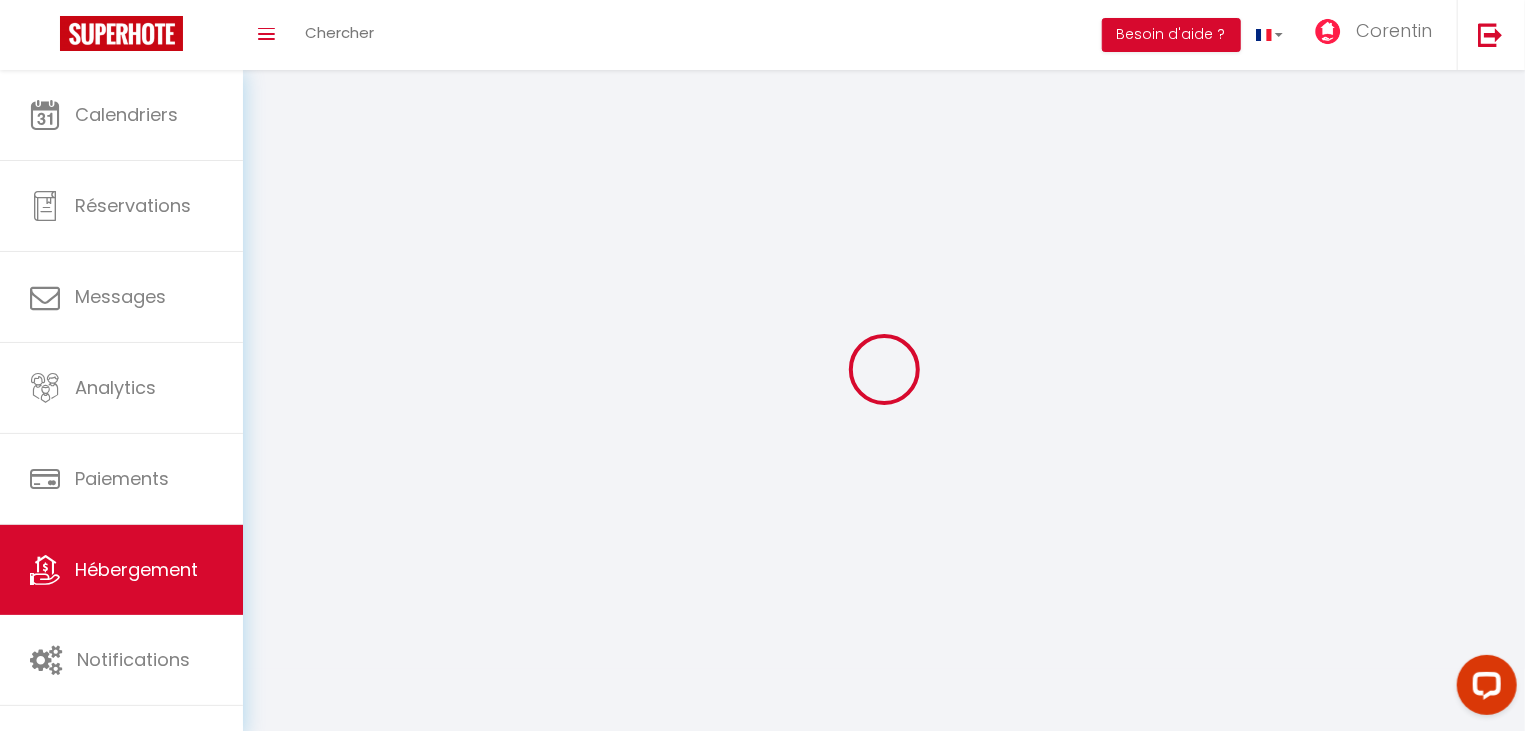select 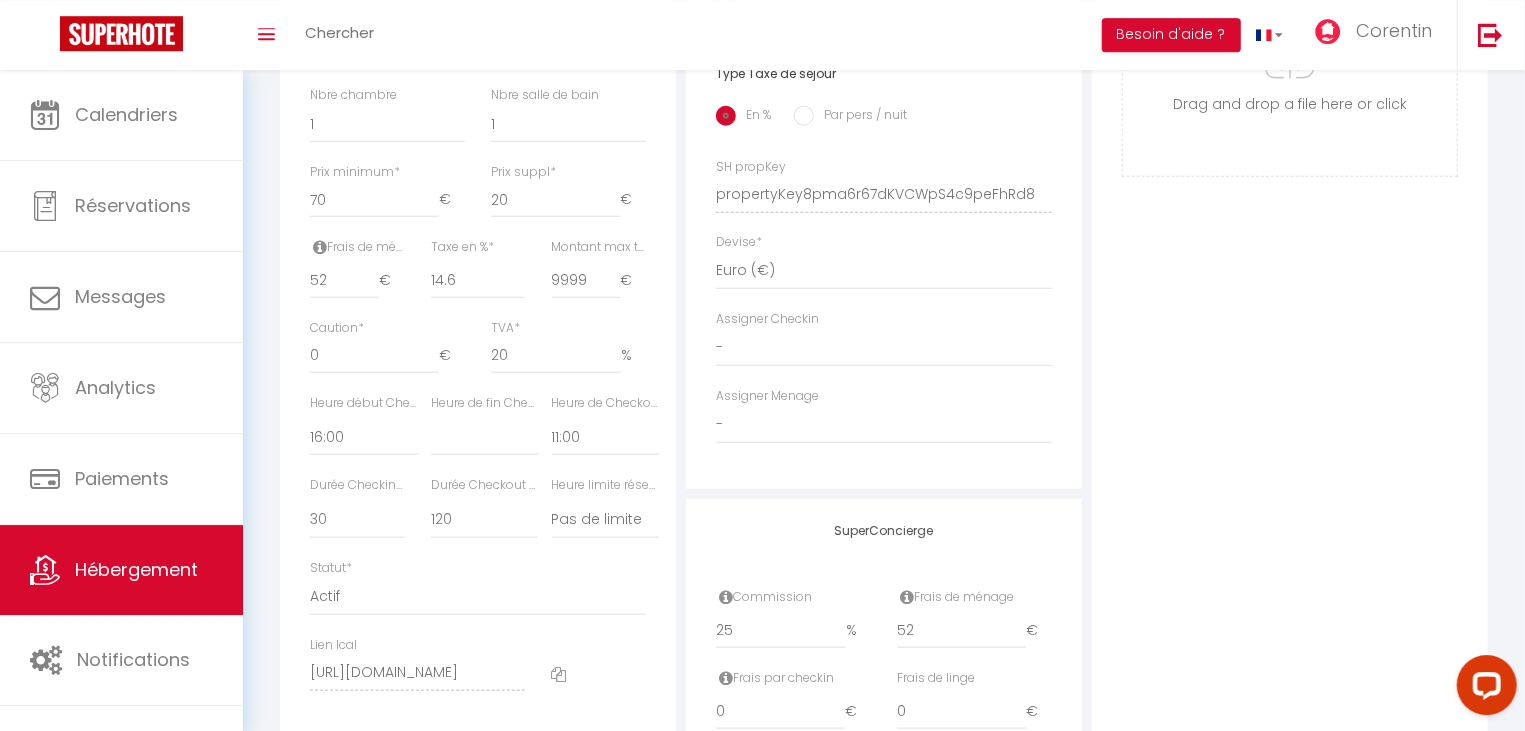 scroll, scrollTop: 857, scrollLeft: 0, axis: vertical 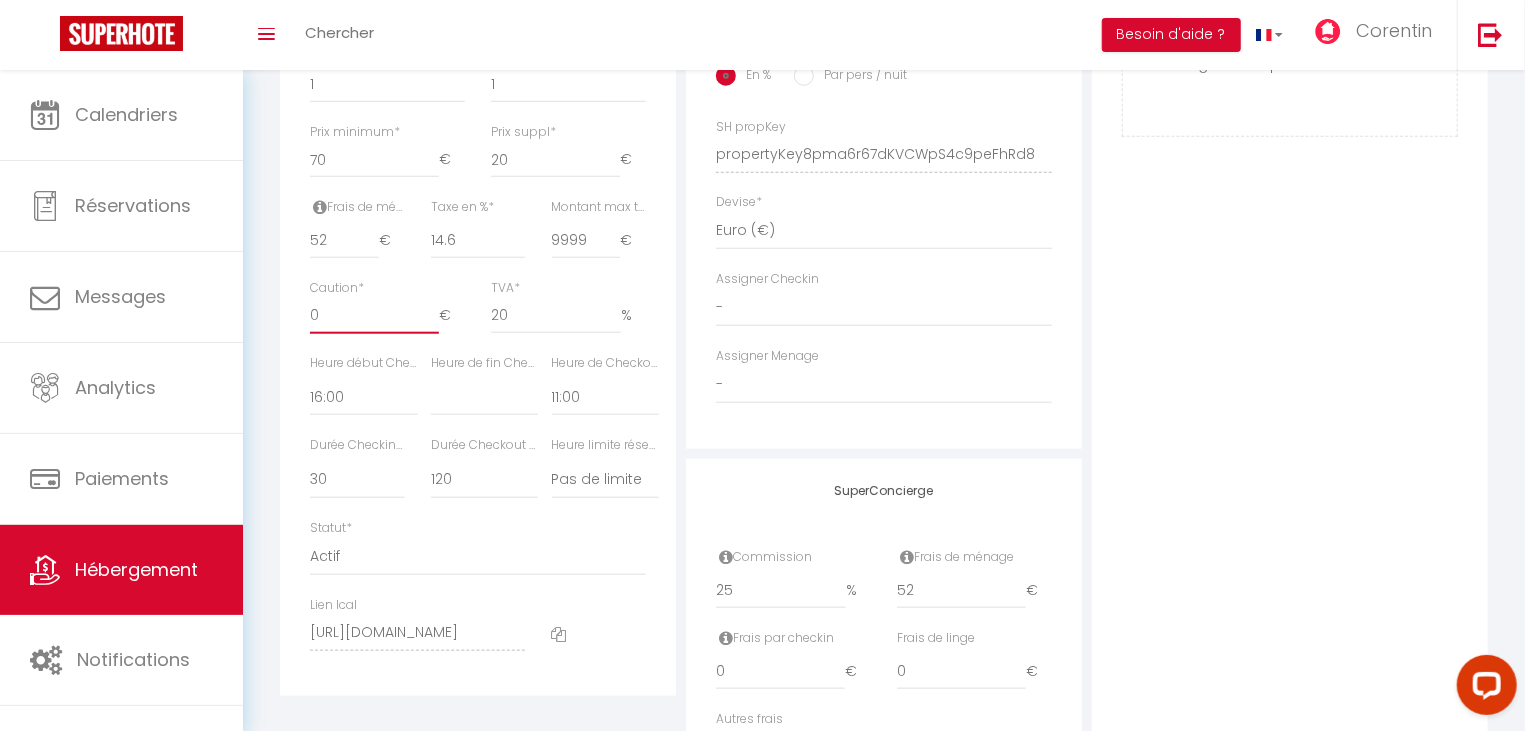 click on "0" at bounding box center (374, 316) 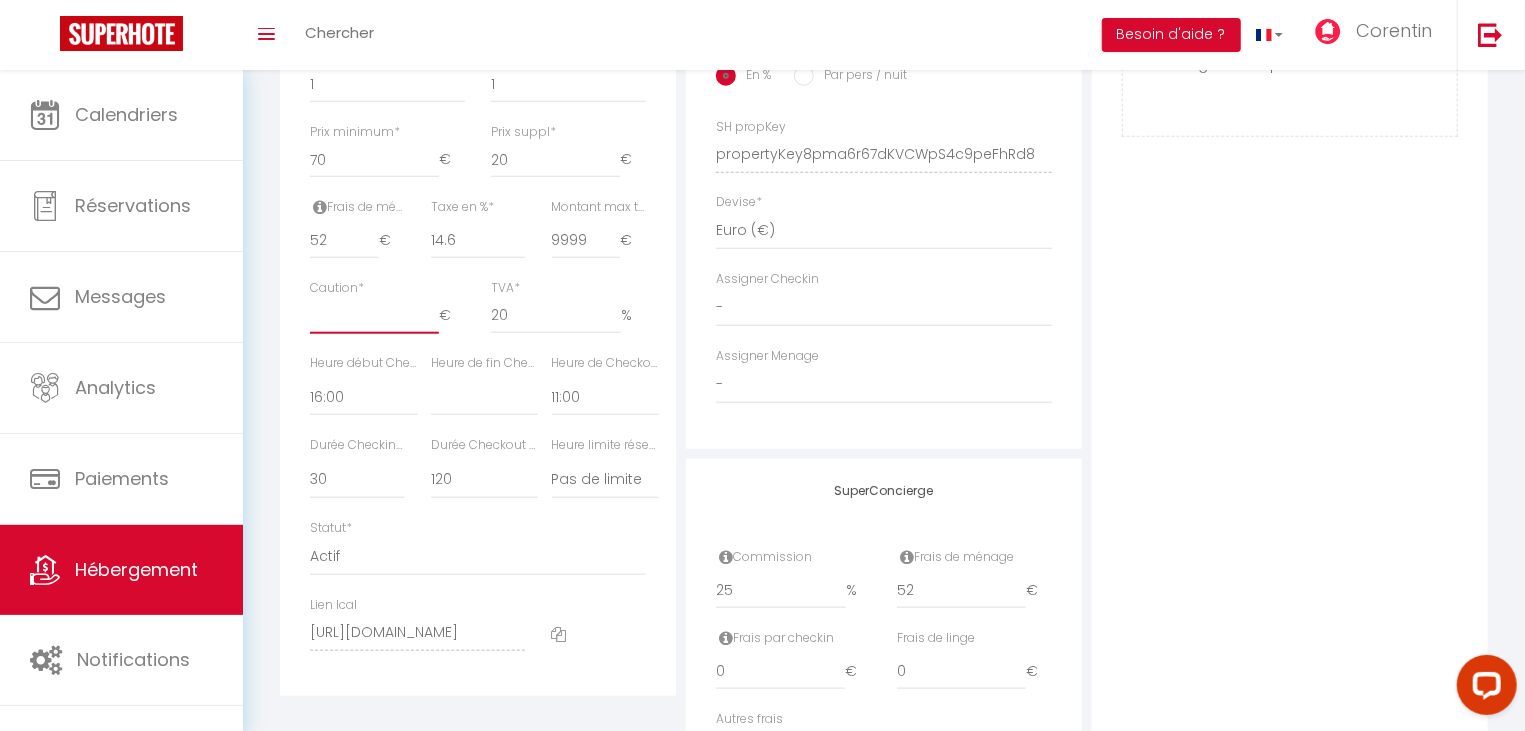 select 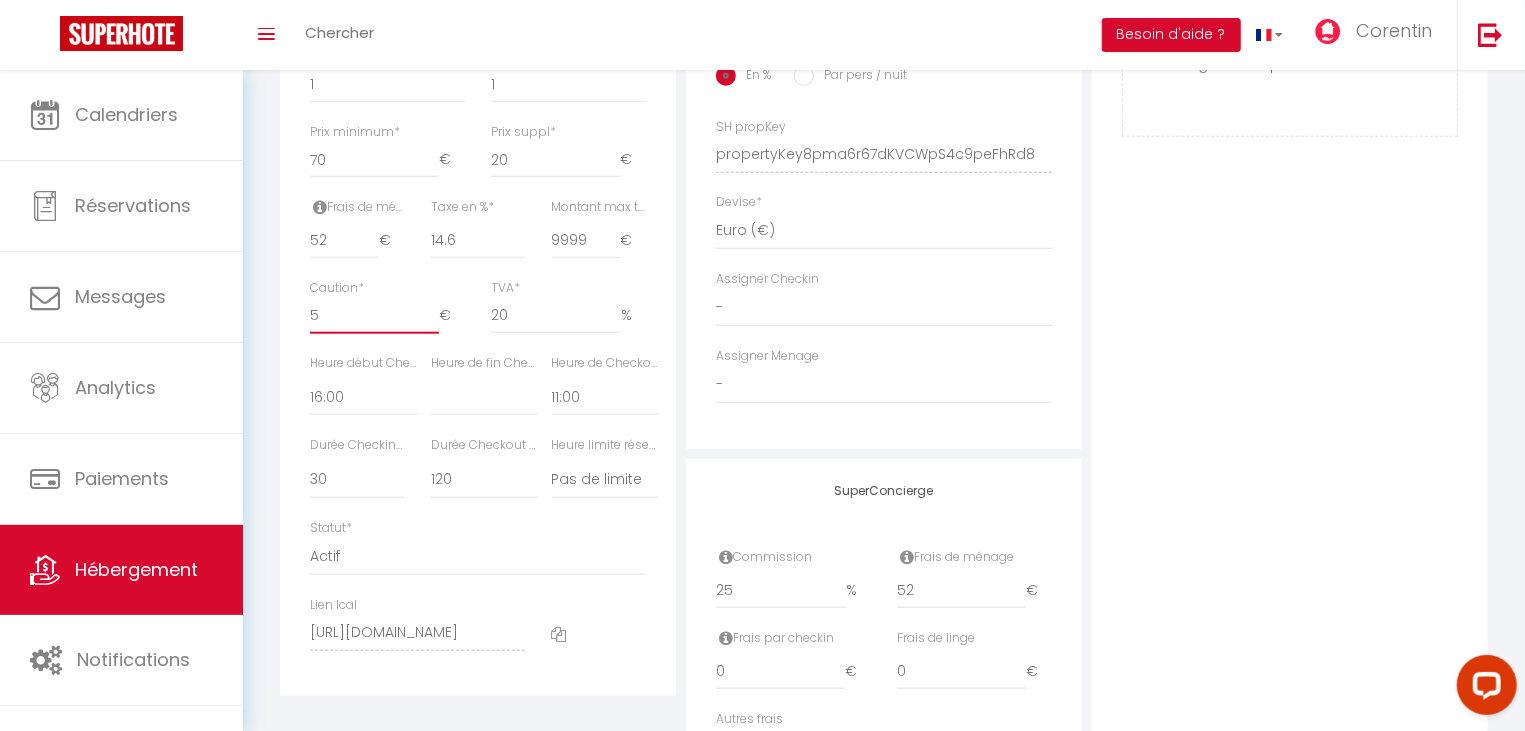select 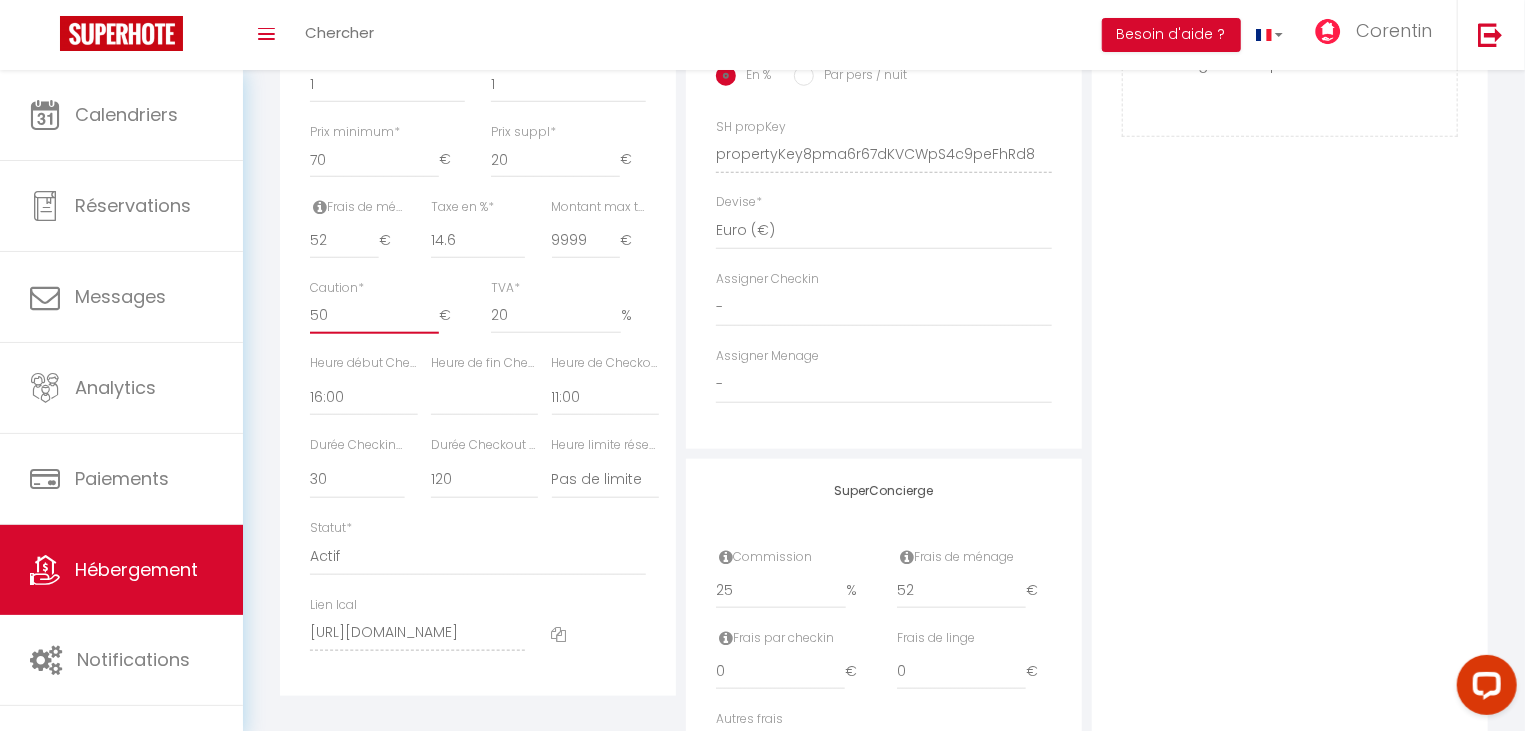 select 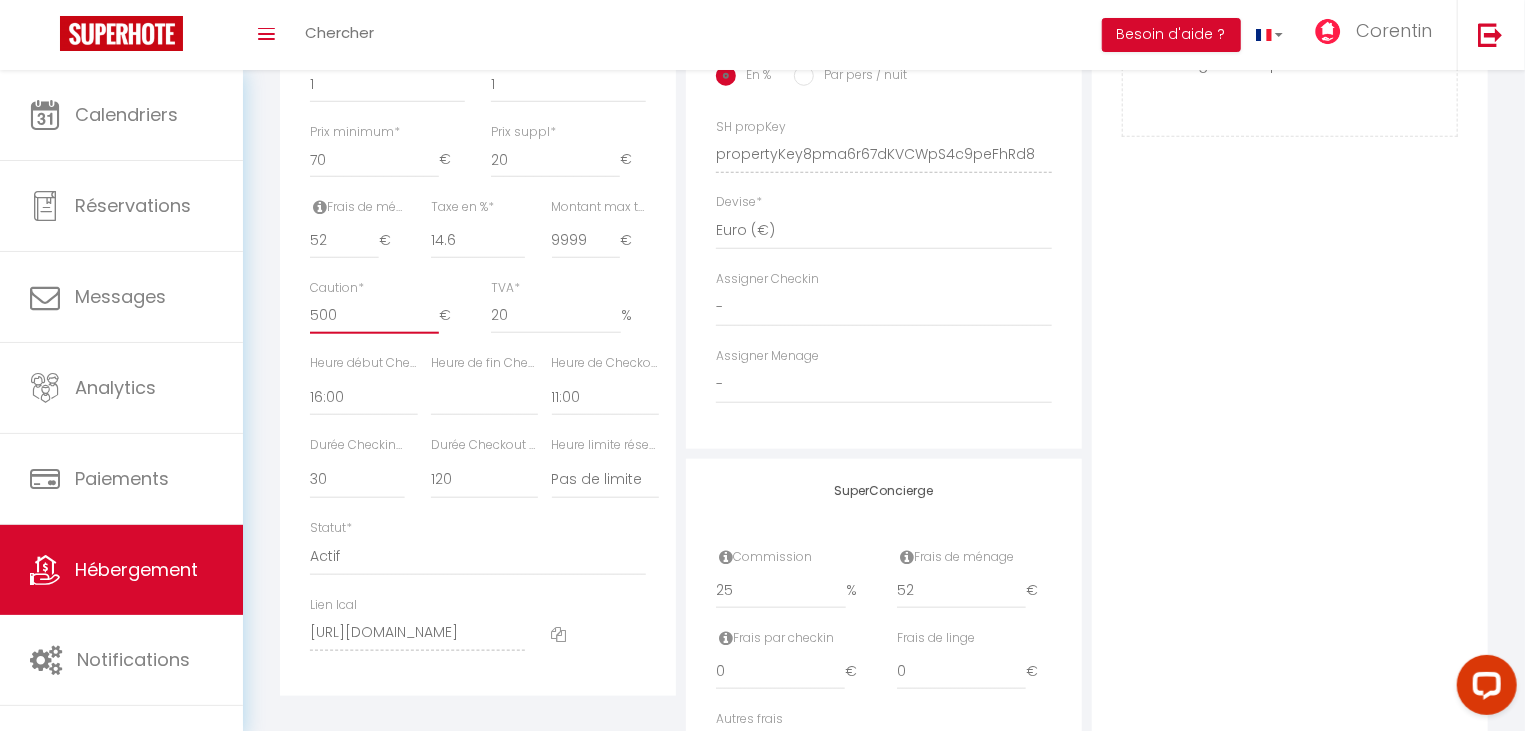 select 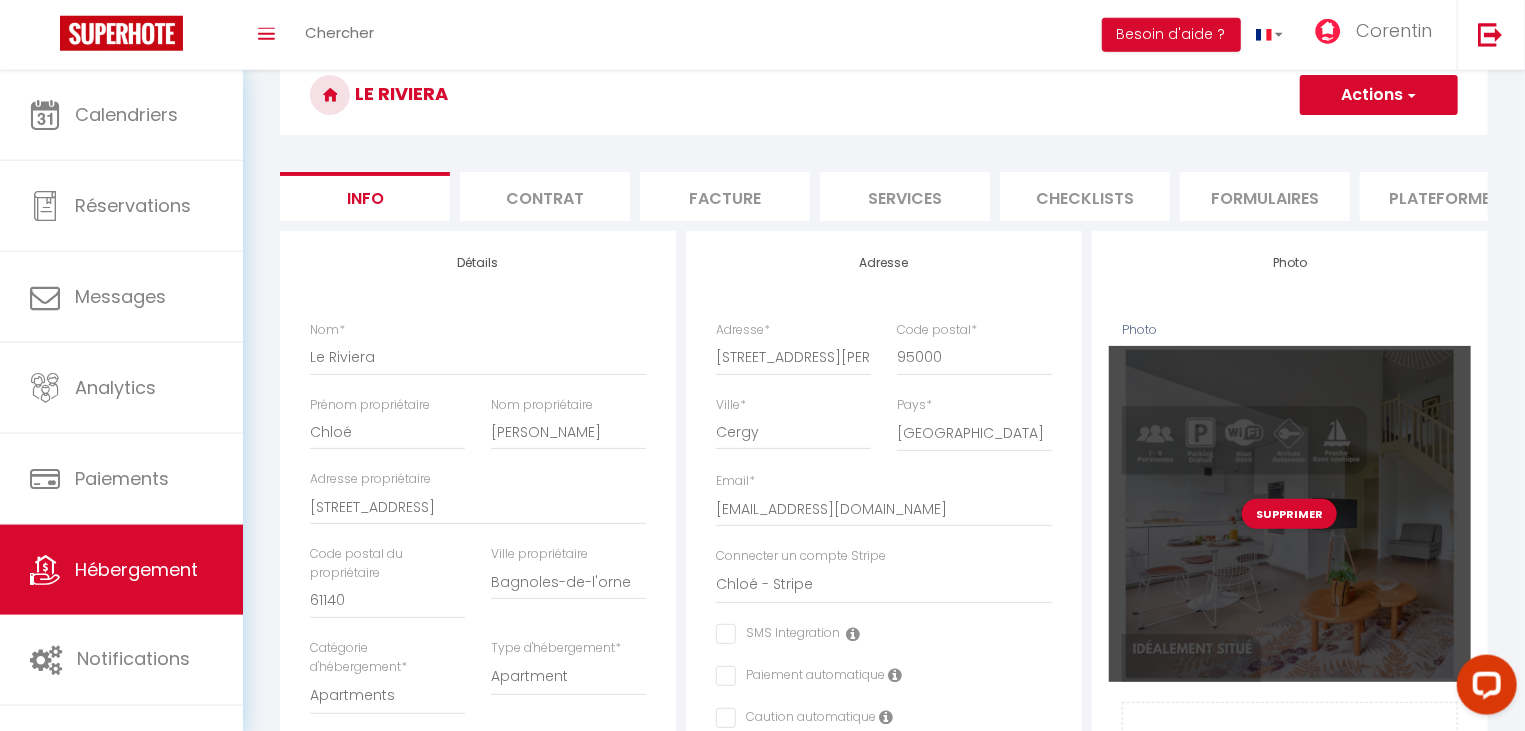 scroll, scrollTop: 0, scrollLeft: 0, axis: both 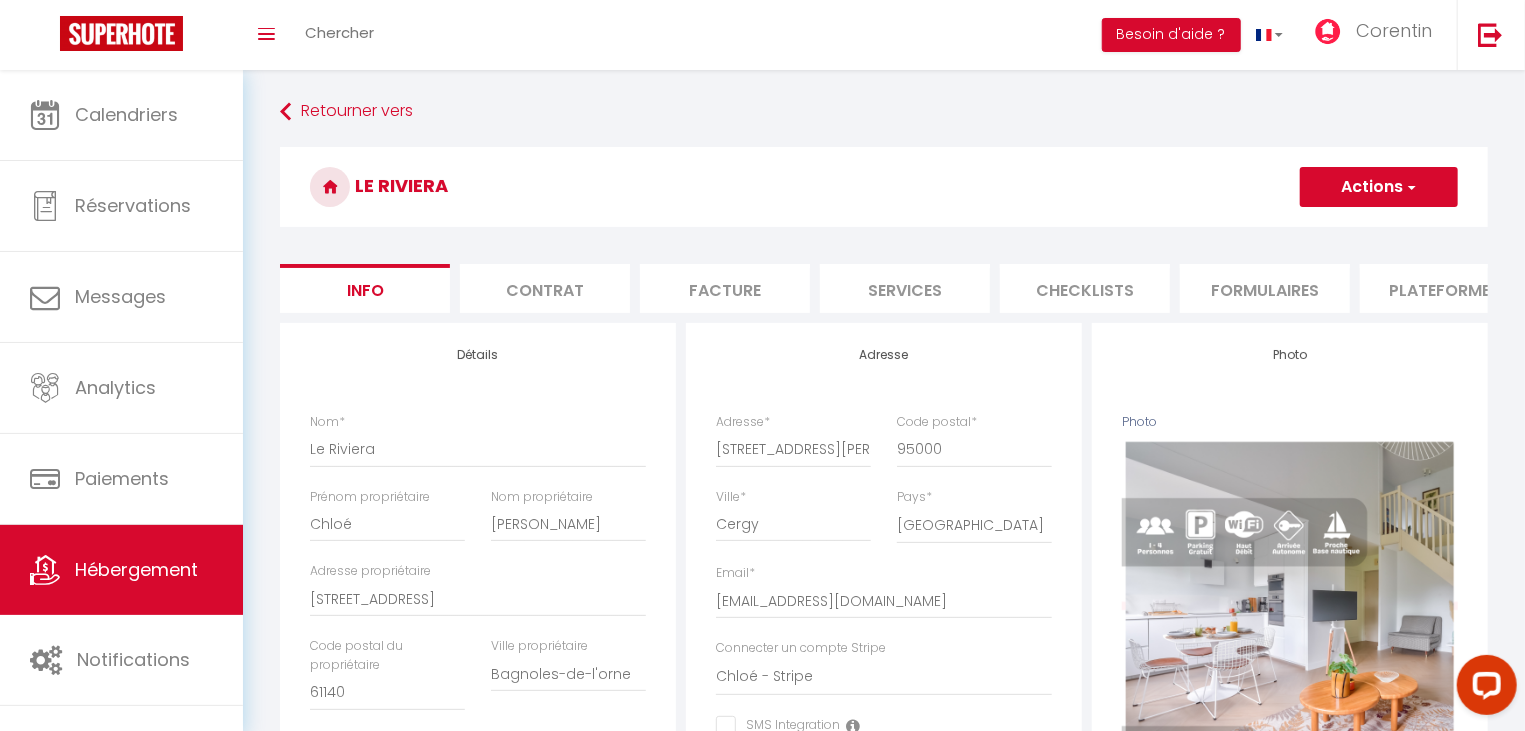 type on "500" 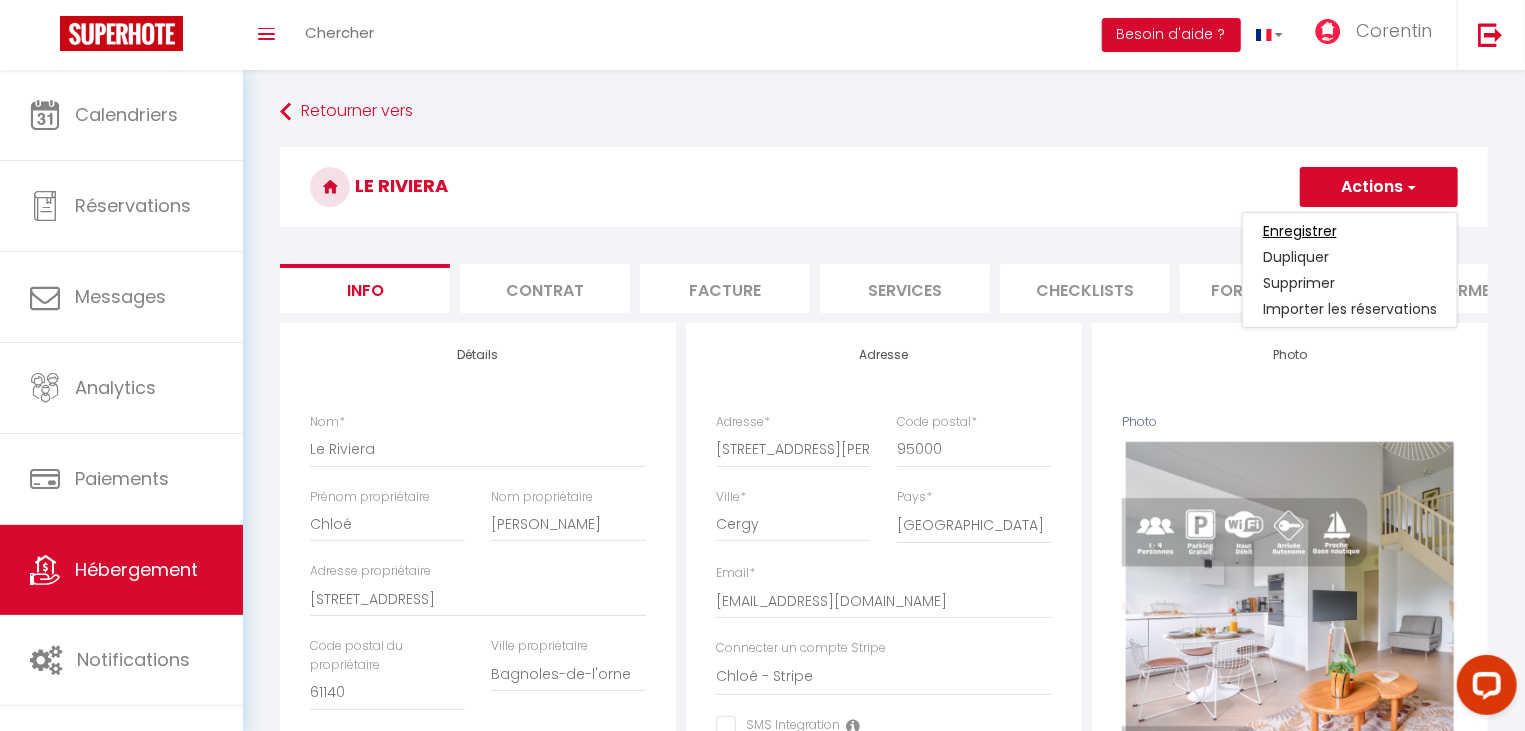 click on "Enregistrer" at bounding box center (1300, 231) 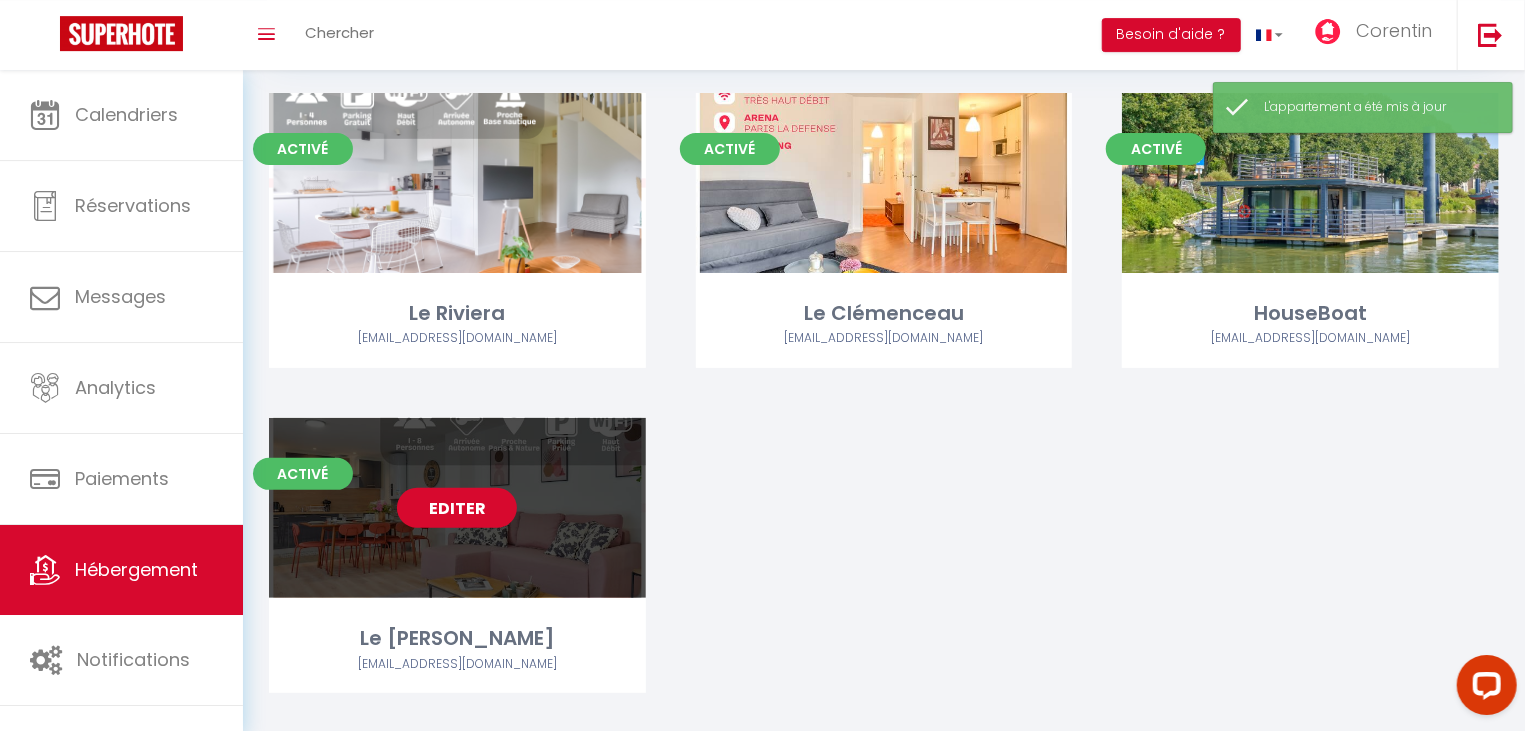 scroll, scrollTop: 160, scrollLeft: 0, axis: vertical 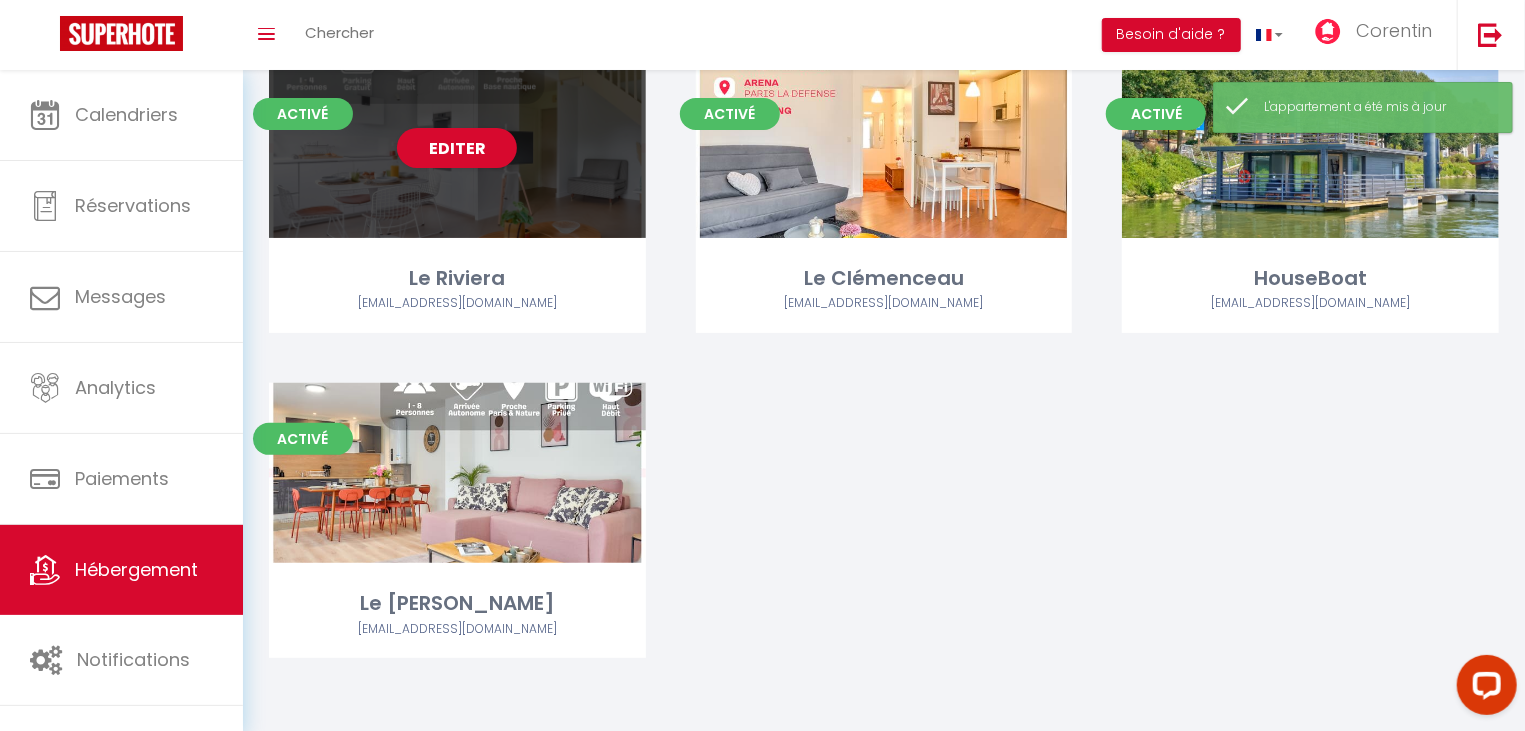 click on "Le Riviera" at bounding box center [457, 278] 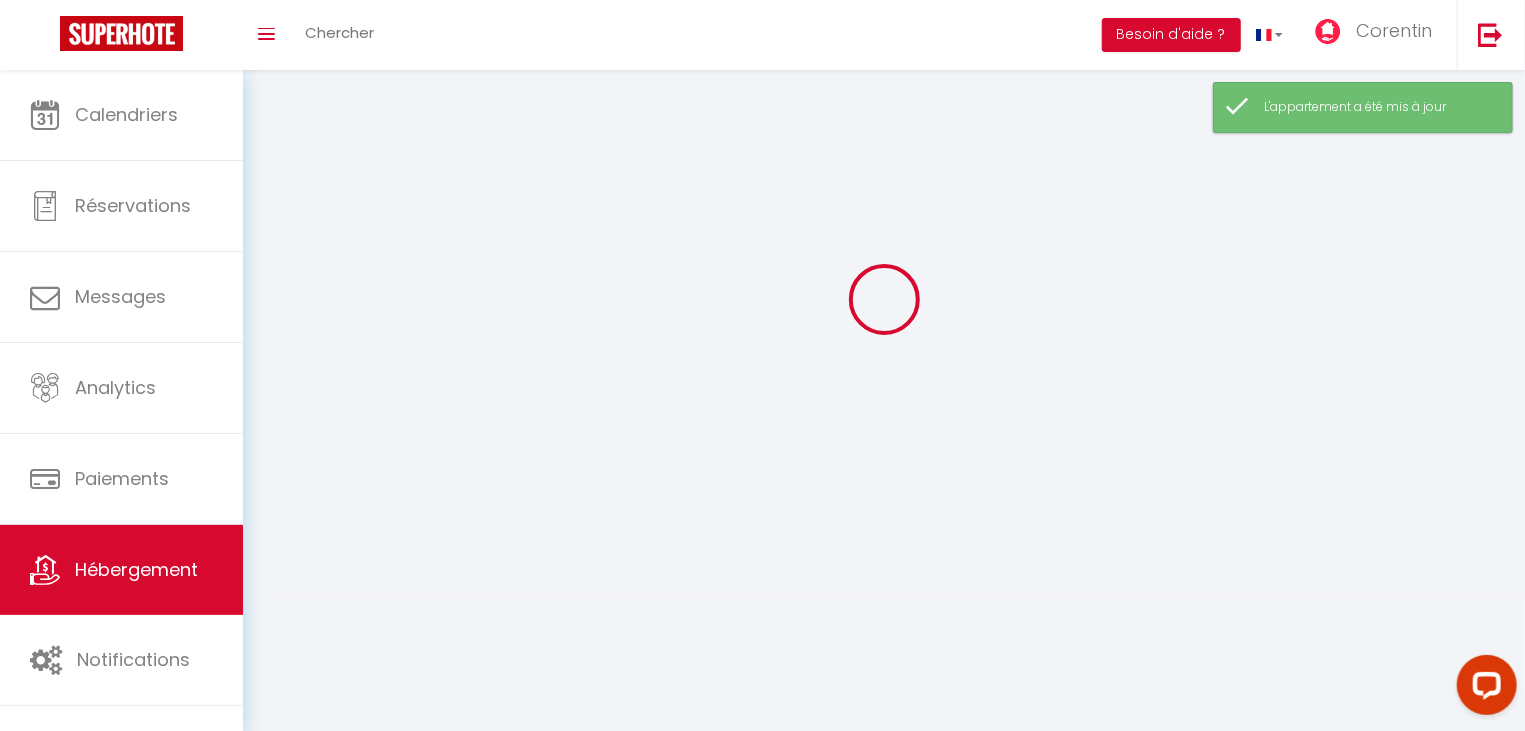 select 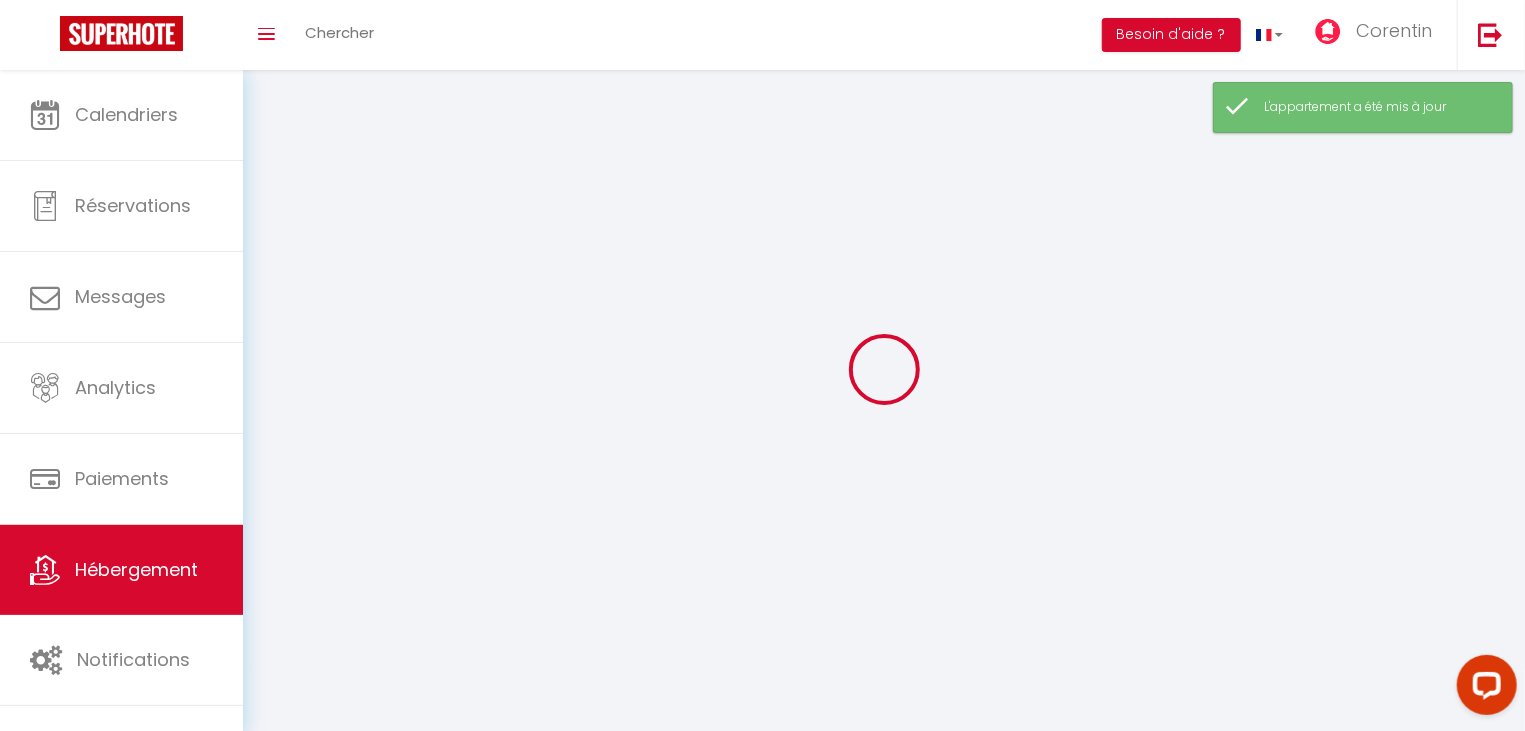 select 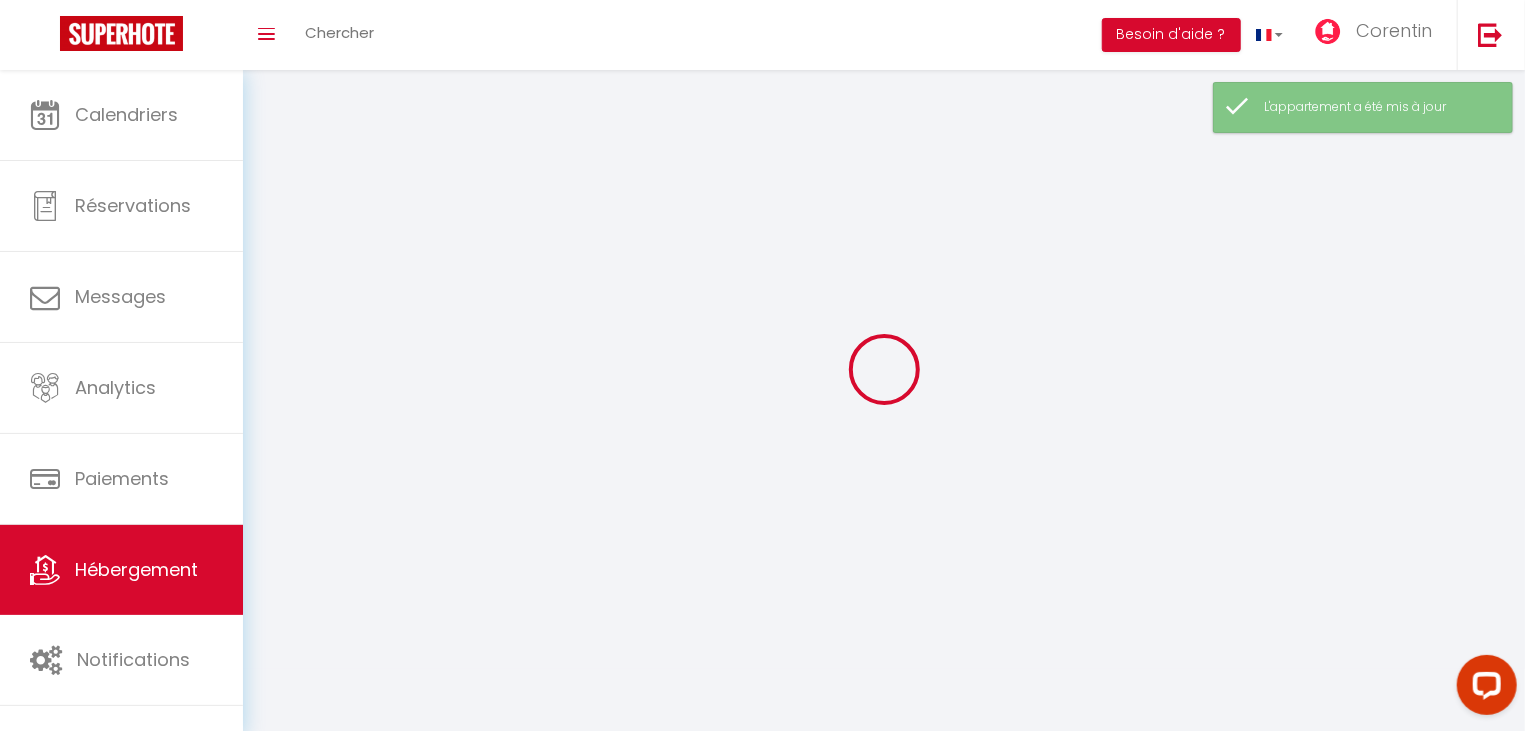 select 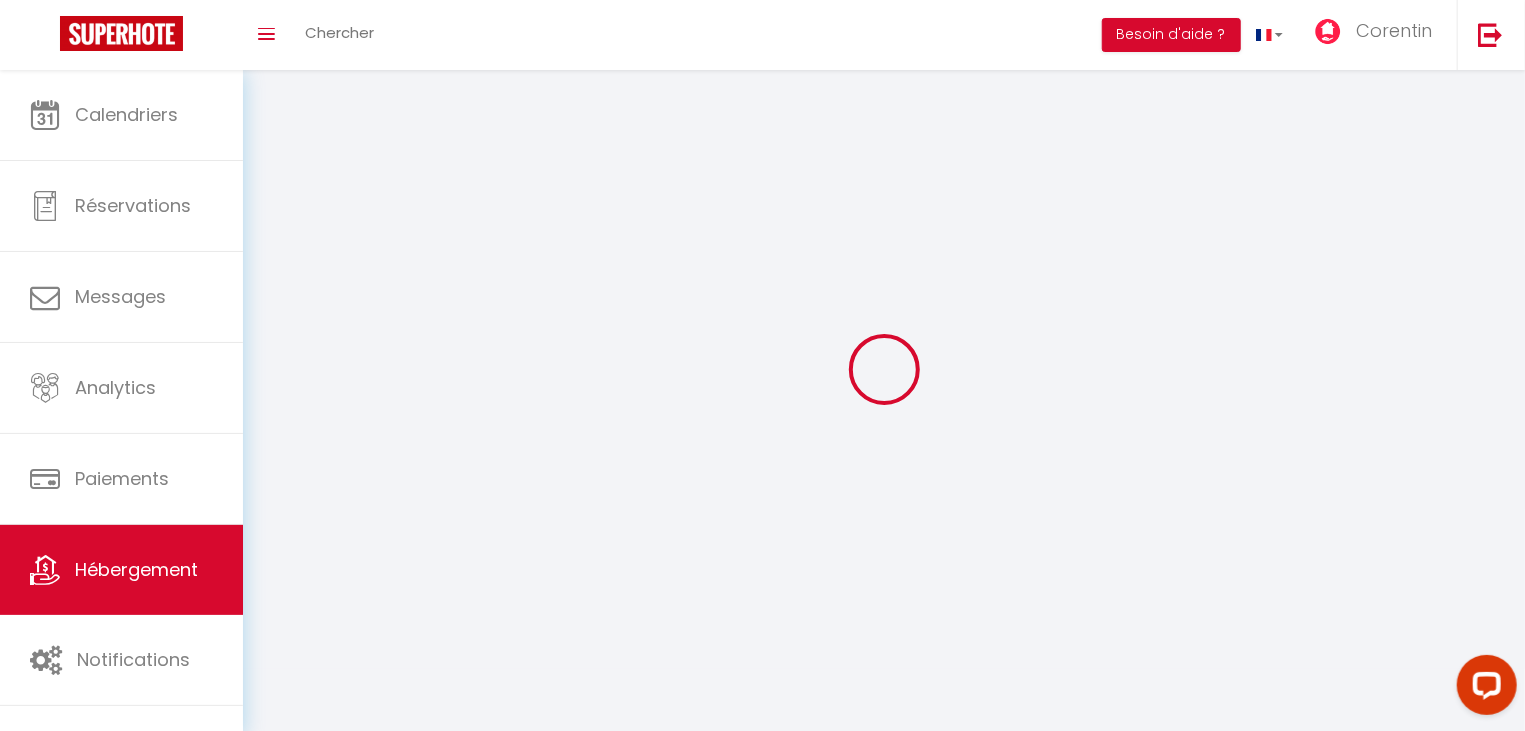 type on "Le Riviera" 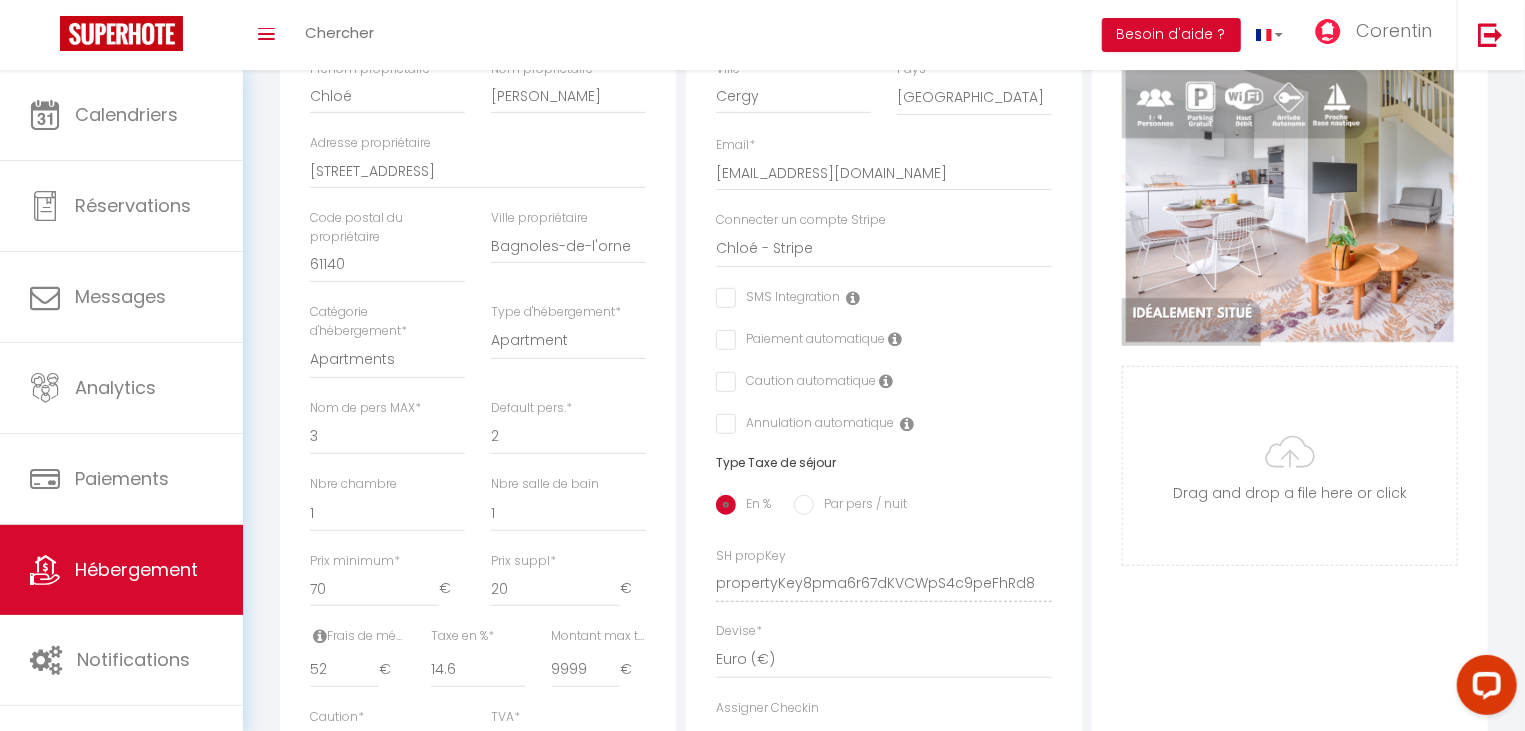 scroll, scrollTop: 0, scrollLeft: 0, axis: both 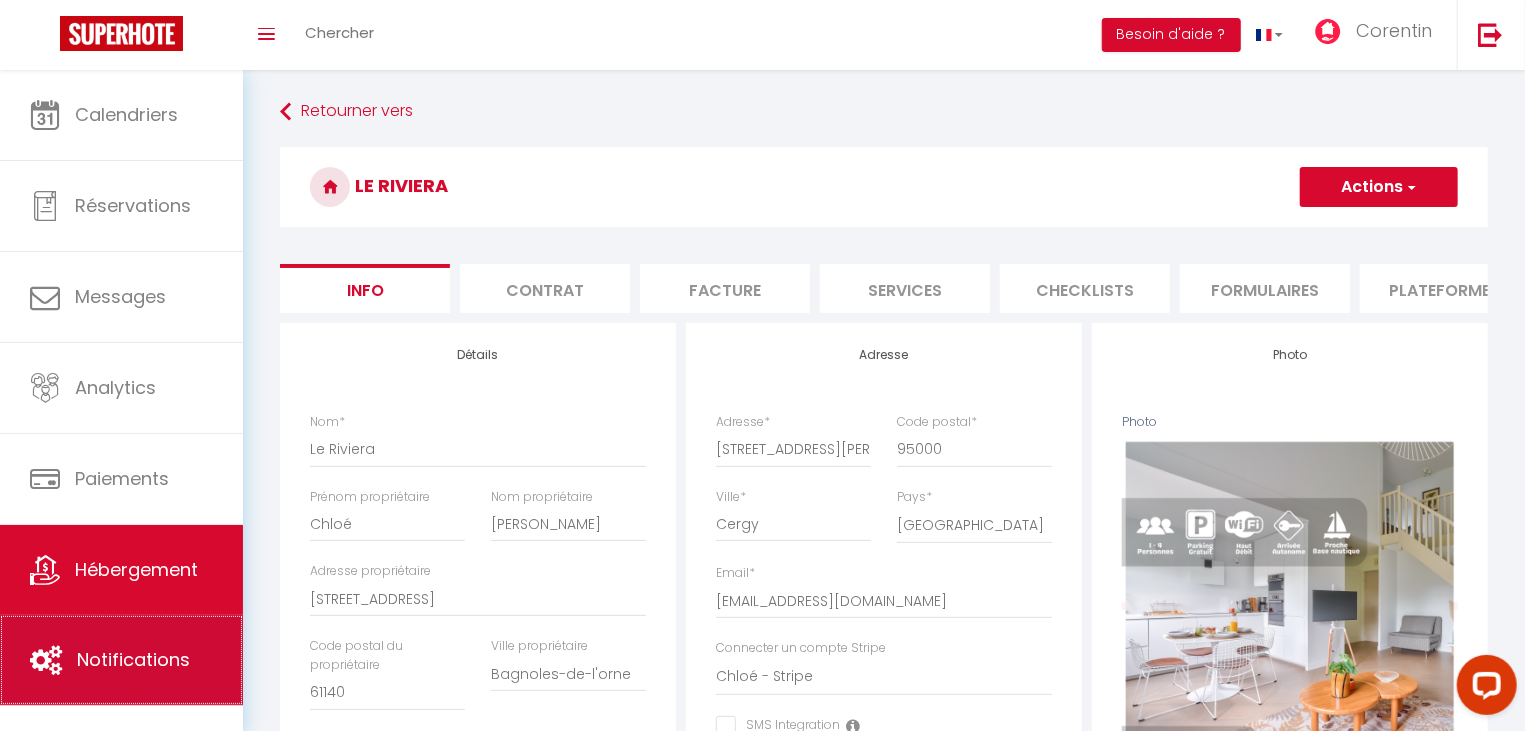 click on "Notifications" at bounding box center (133, 659) 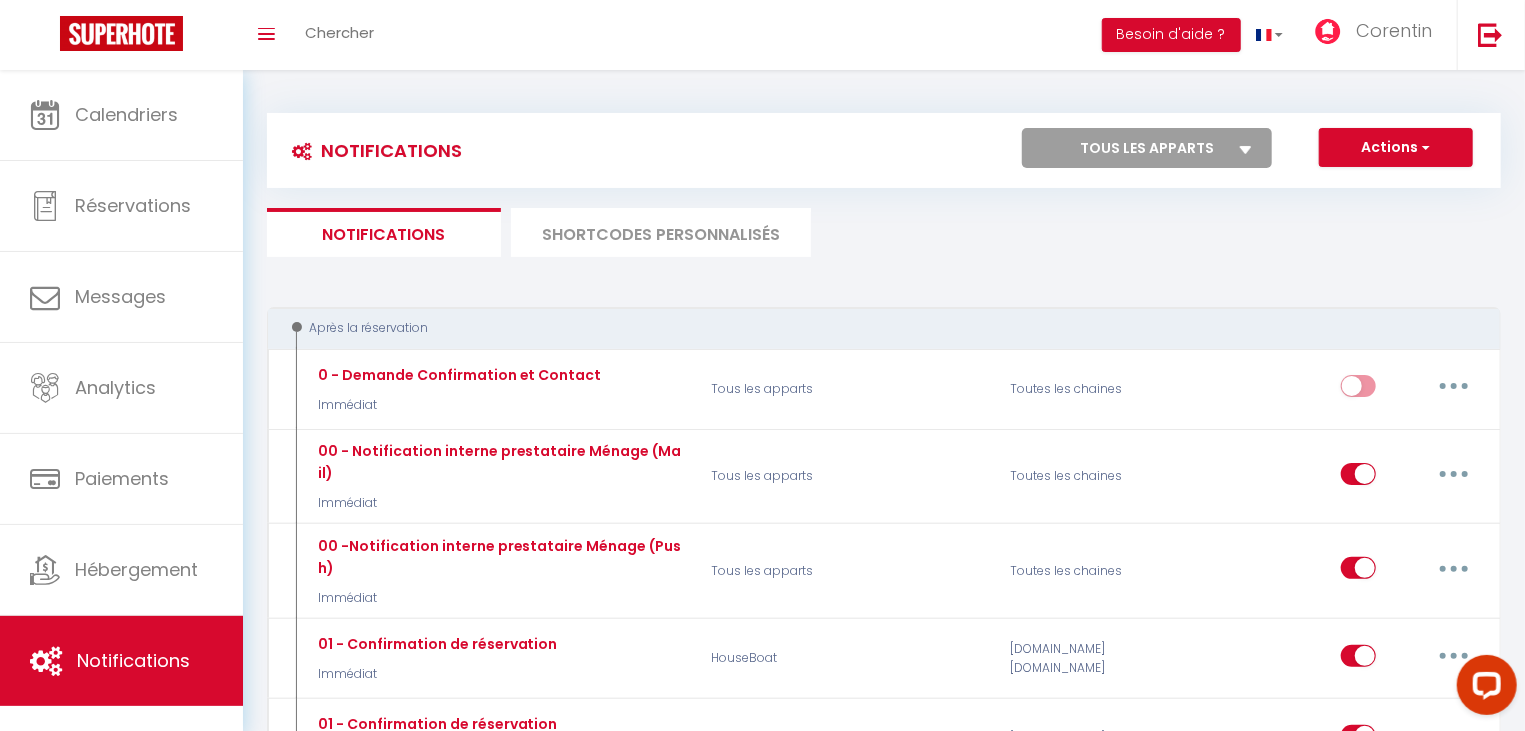 select on "47119" 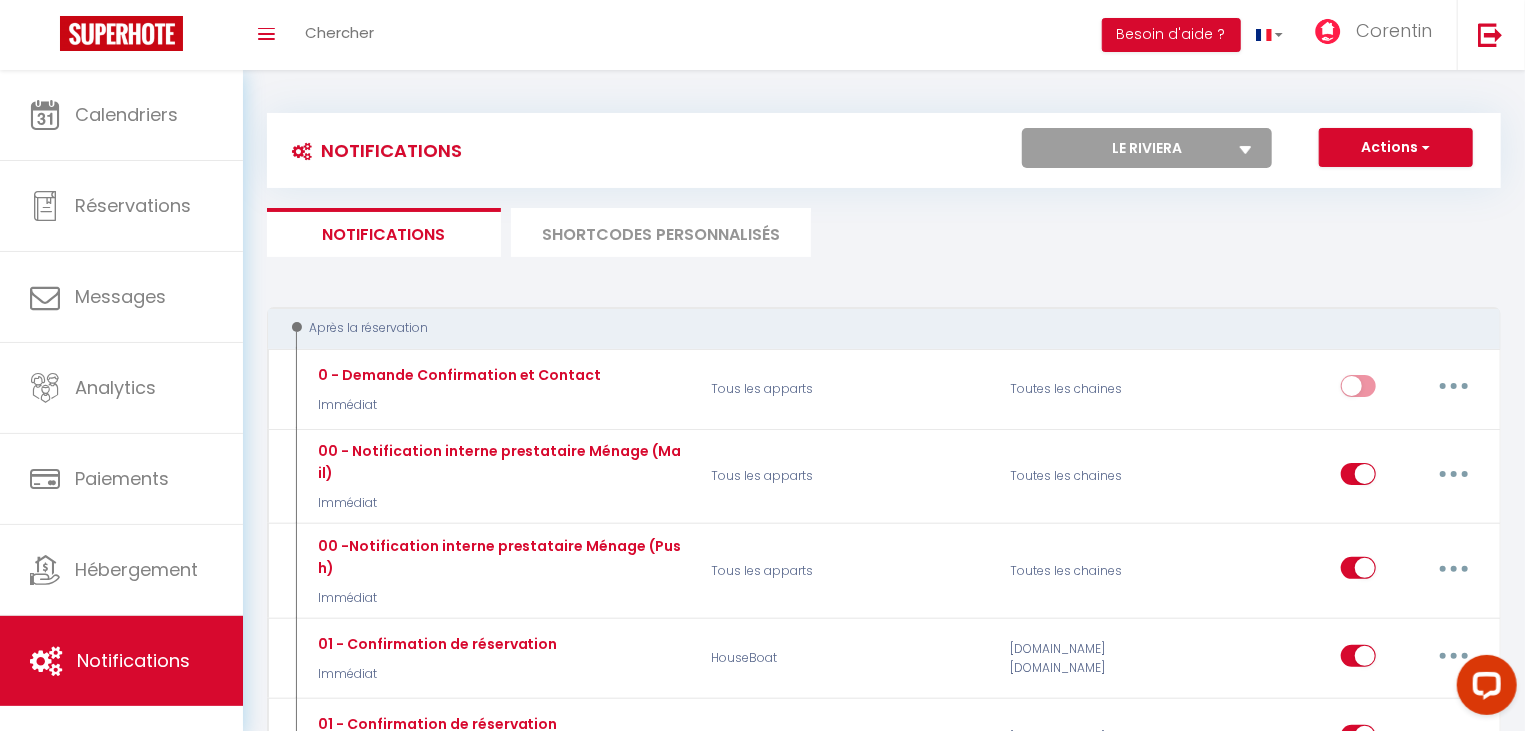 click on "Le Riviera" at bounding box center [0, 0] 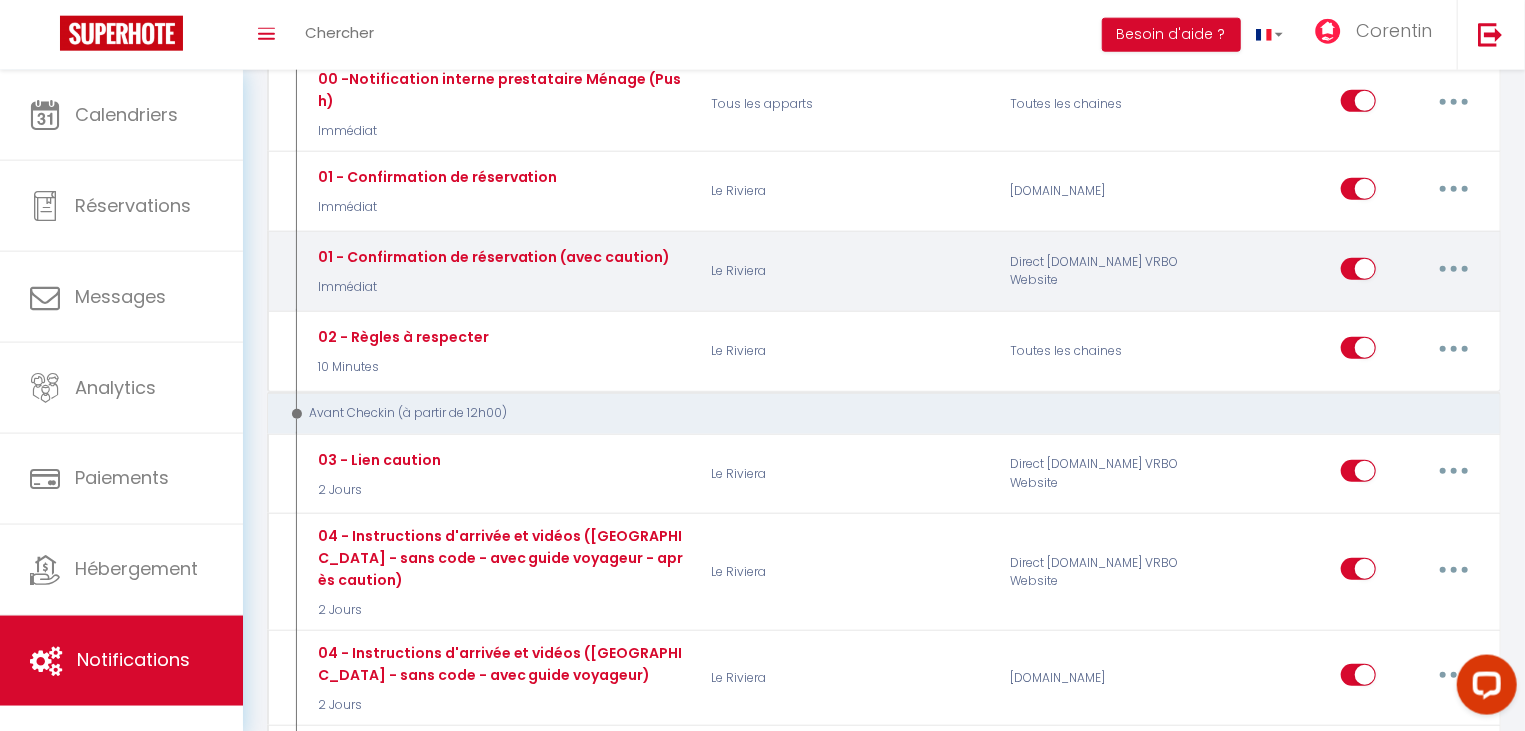 scroll, scrollTop: 536, scrollLeft: 0, axis: vertical 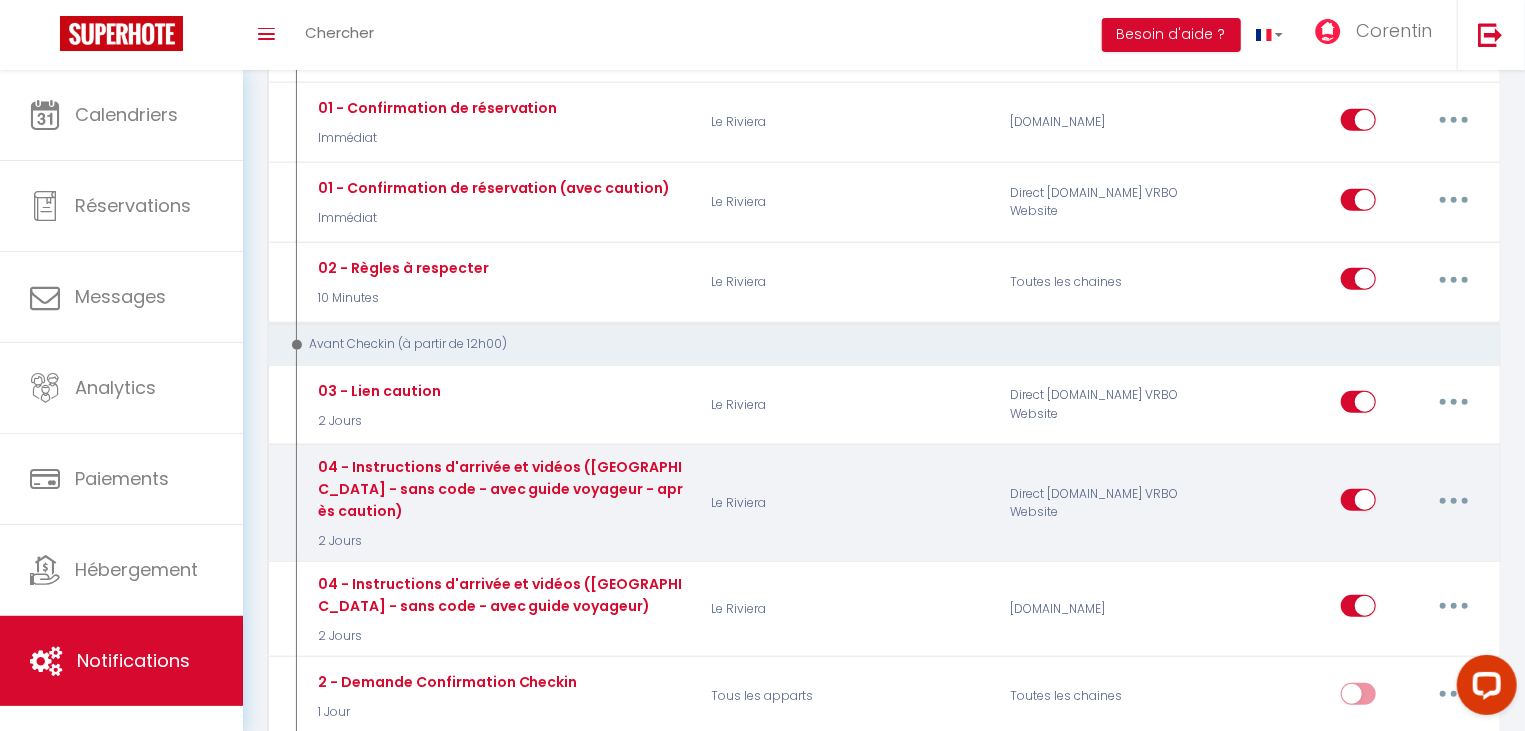 click at bounding box center [1454, 500] 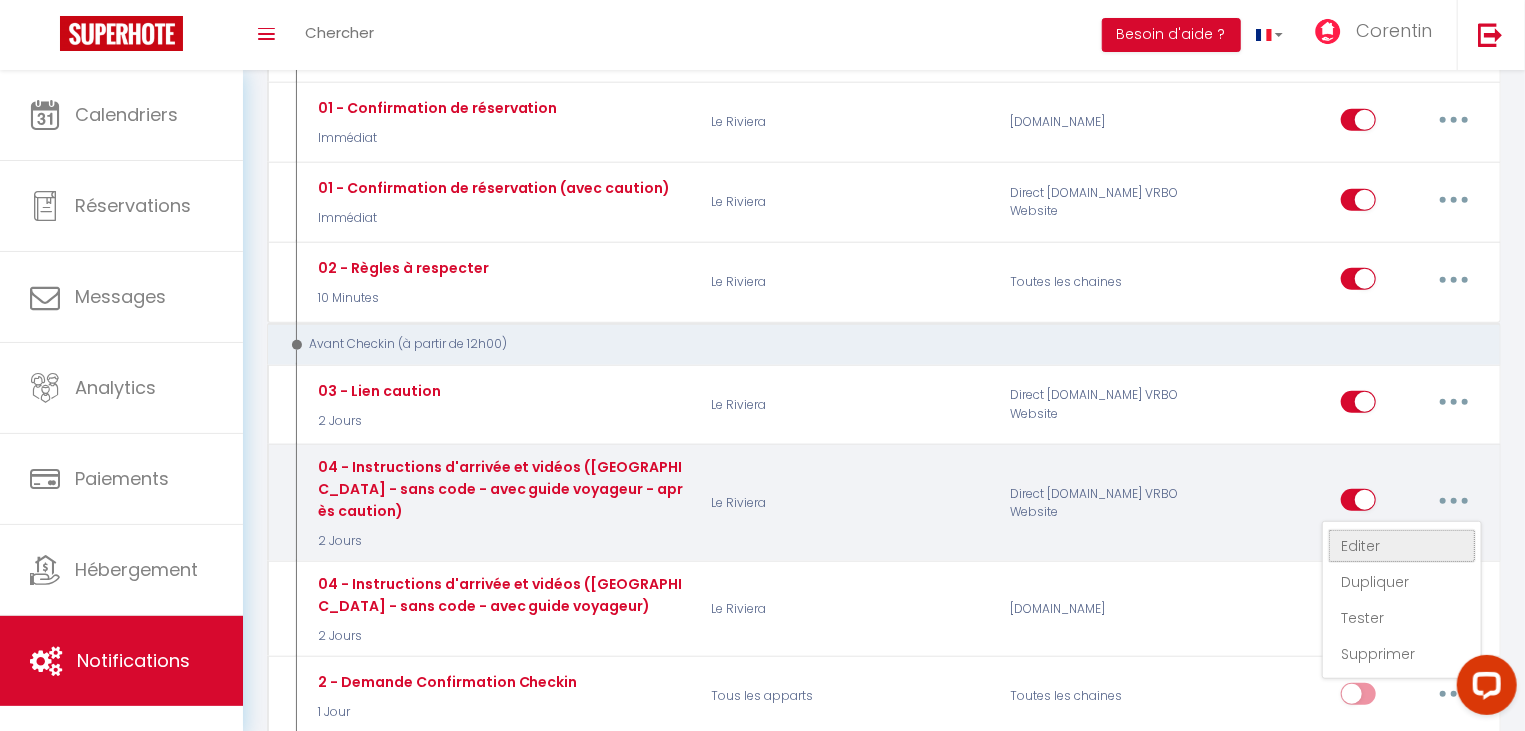 click on "Editer" at bounding box center [1402, 546] 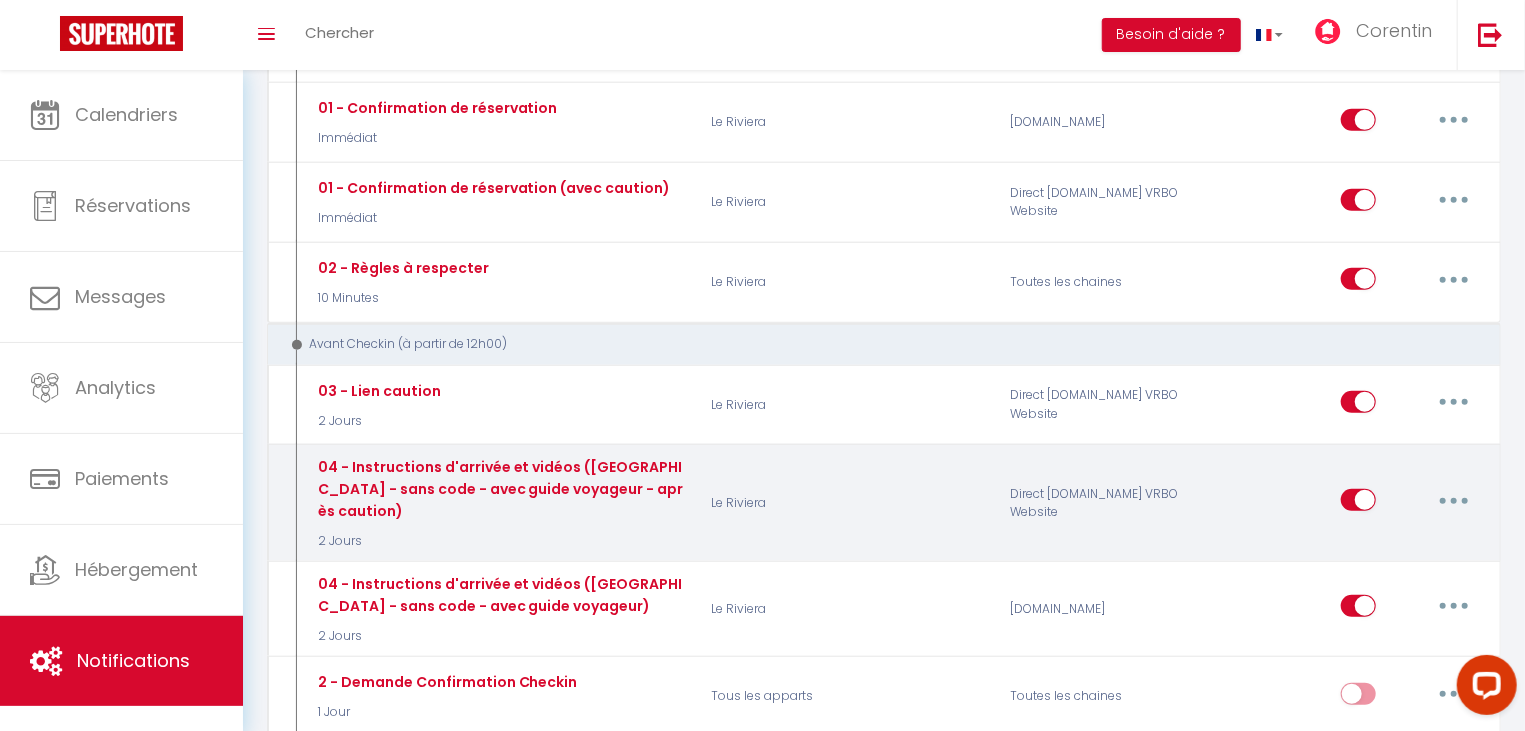 type on "04 - Instructions d'arrivée et vidéos ([GEOGRAPHIC_DATA] - sans code - avec guide voyageur - après caution)" 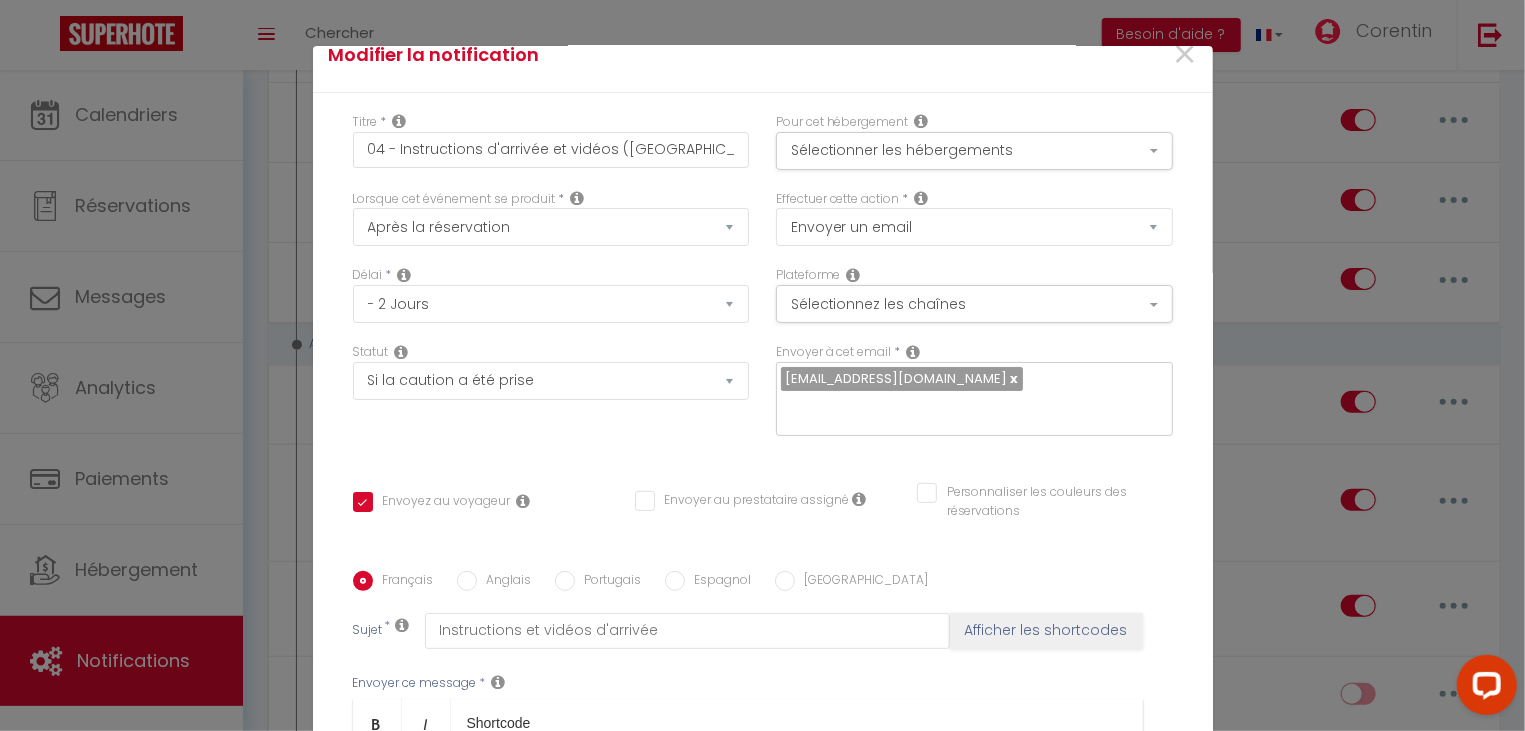 scroll, scrollTop: 0, scrollLeft: 0, axis: both 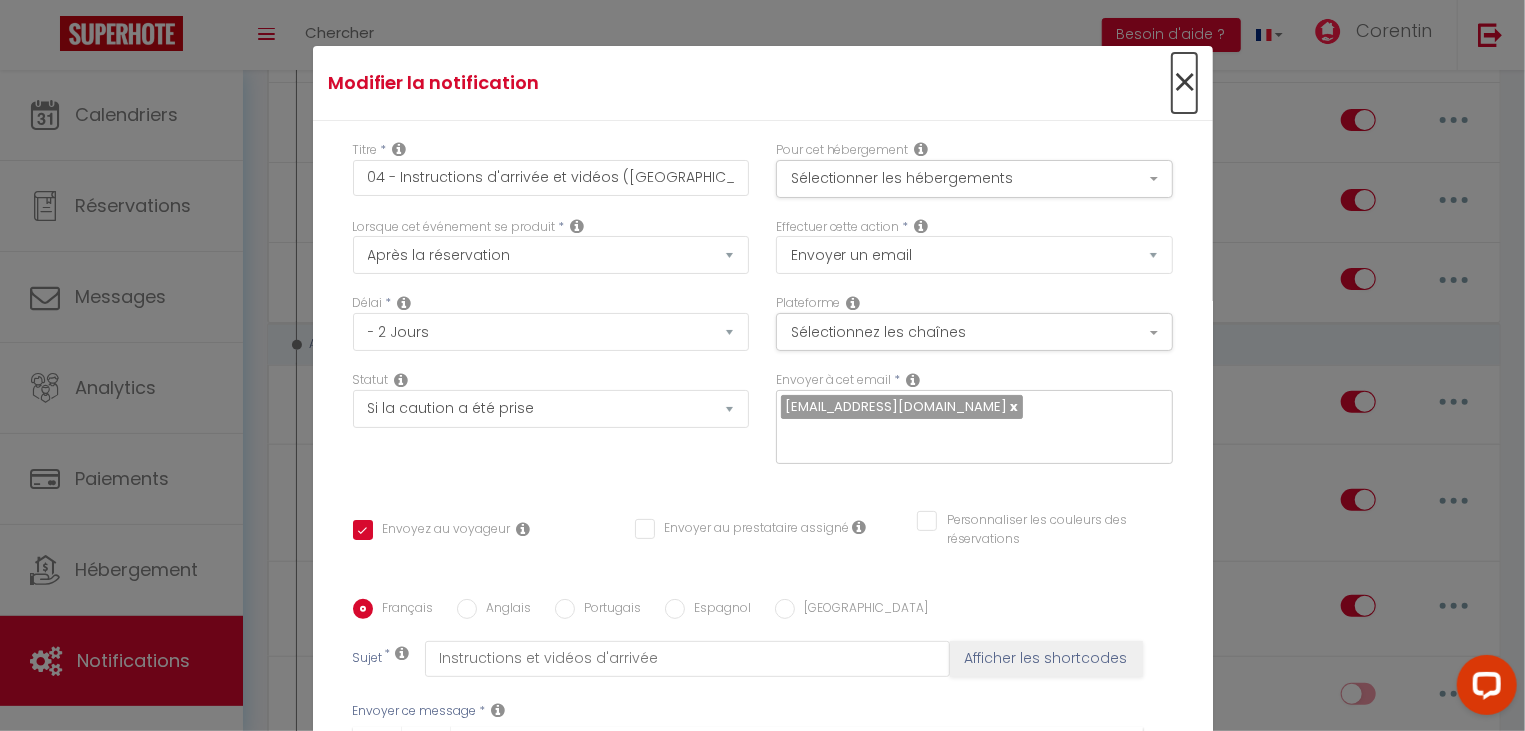 click on "×" at bounding box center (1184, 83) 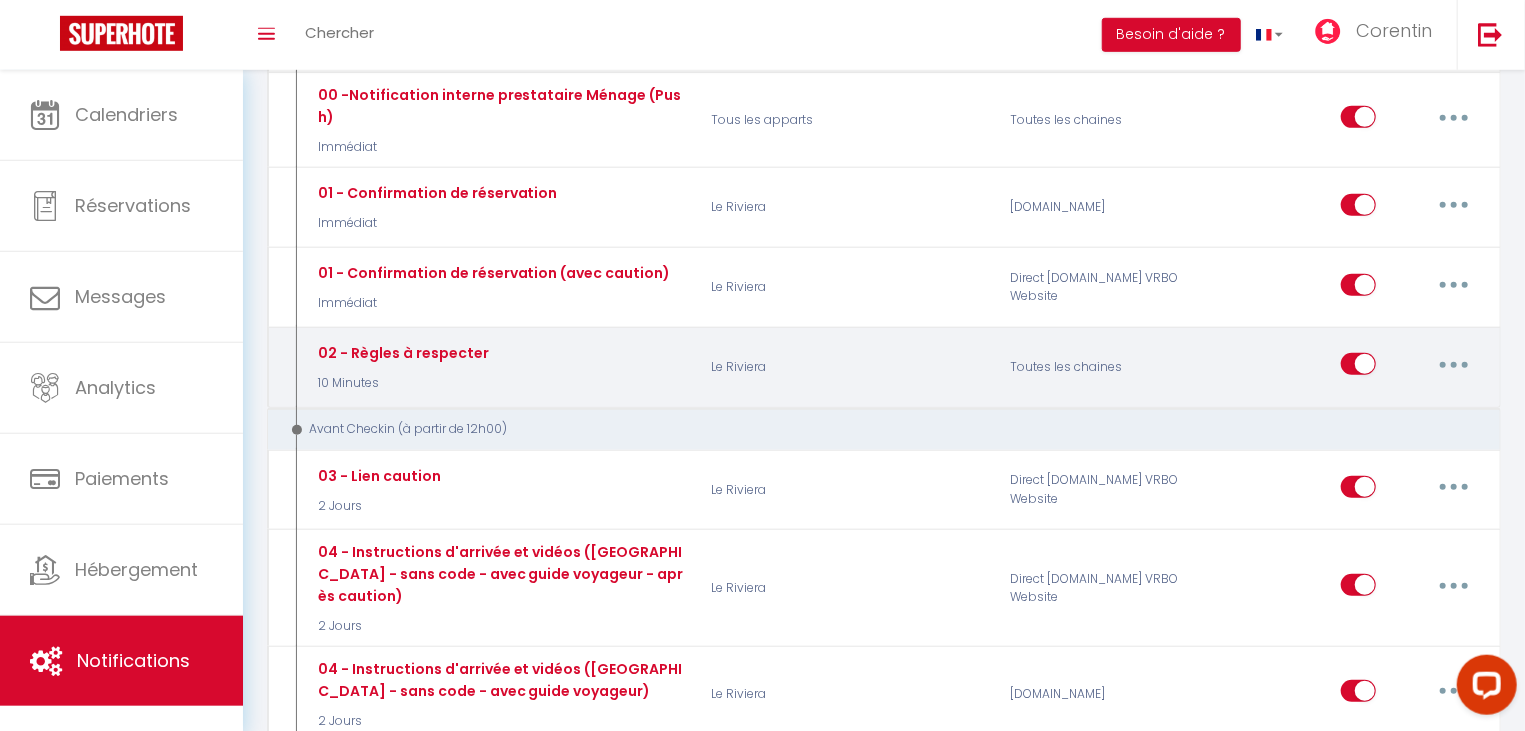 scroll, scrollTop: 428, scrollLeft: 0, axis: vertical 